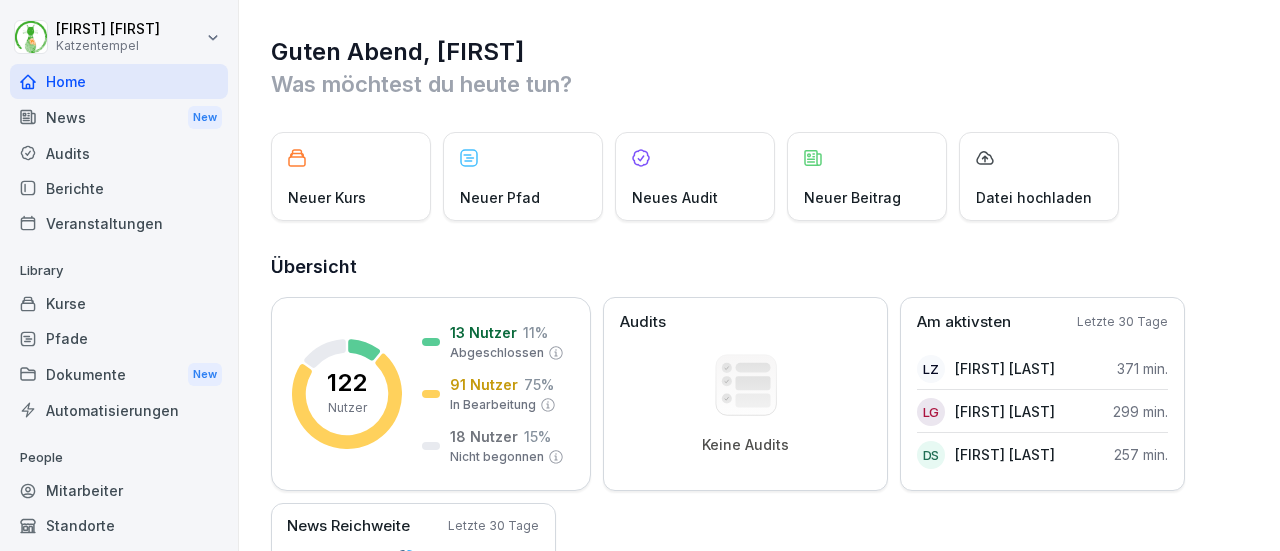 scroll, scrollTop: 0, scrollLeft: 0, axis: both 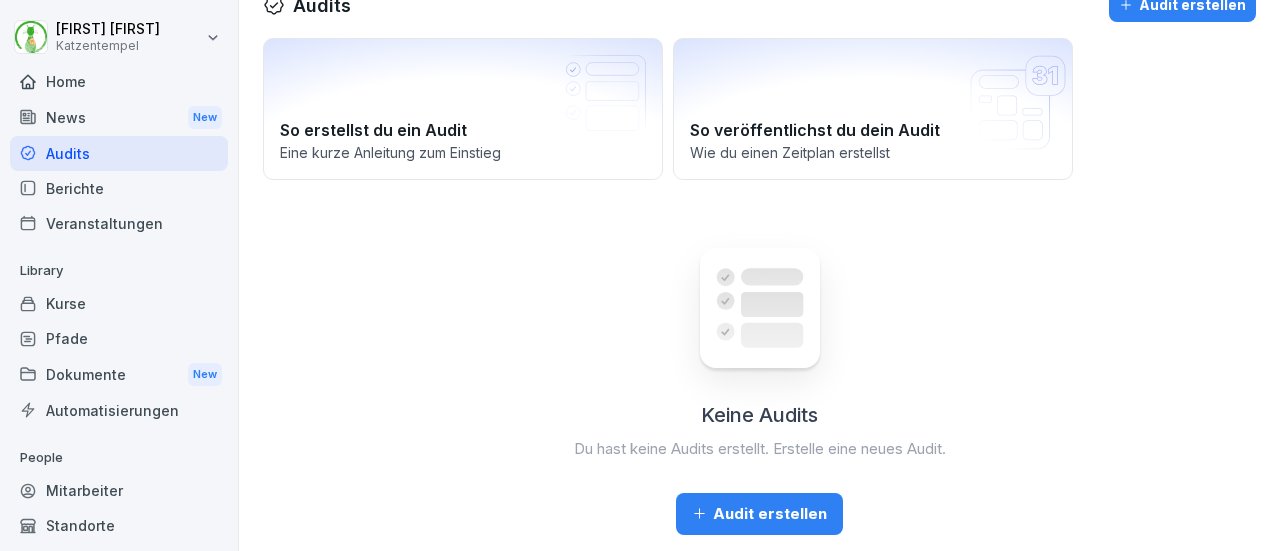 click on "Berichte" at bounding box center [119, 188] 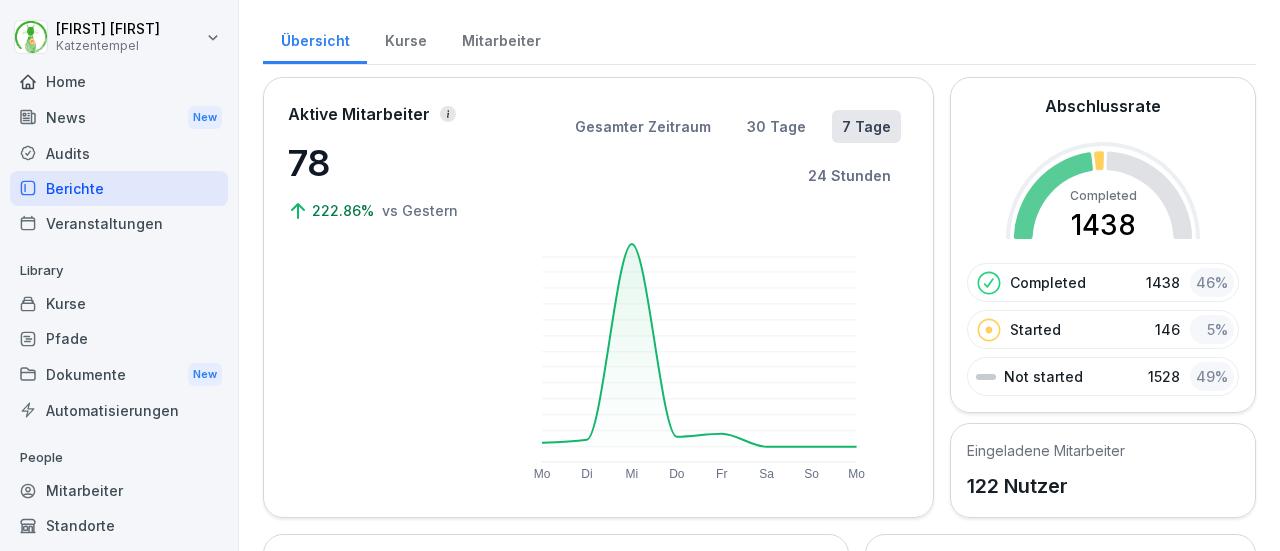 click on "Mitarbeiter" at bounding box center (501, 38) 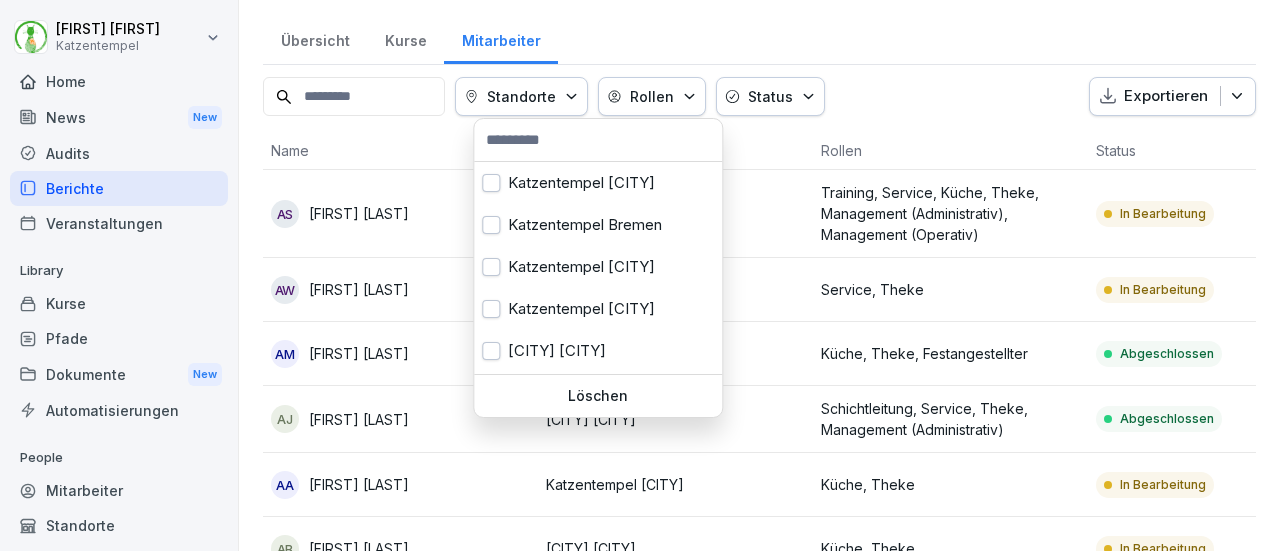 click 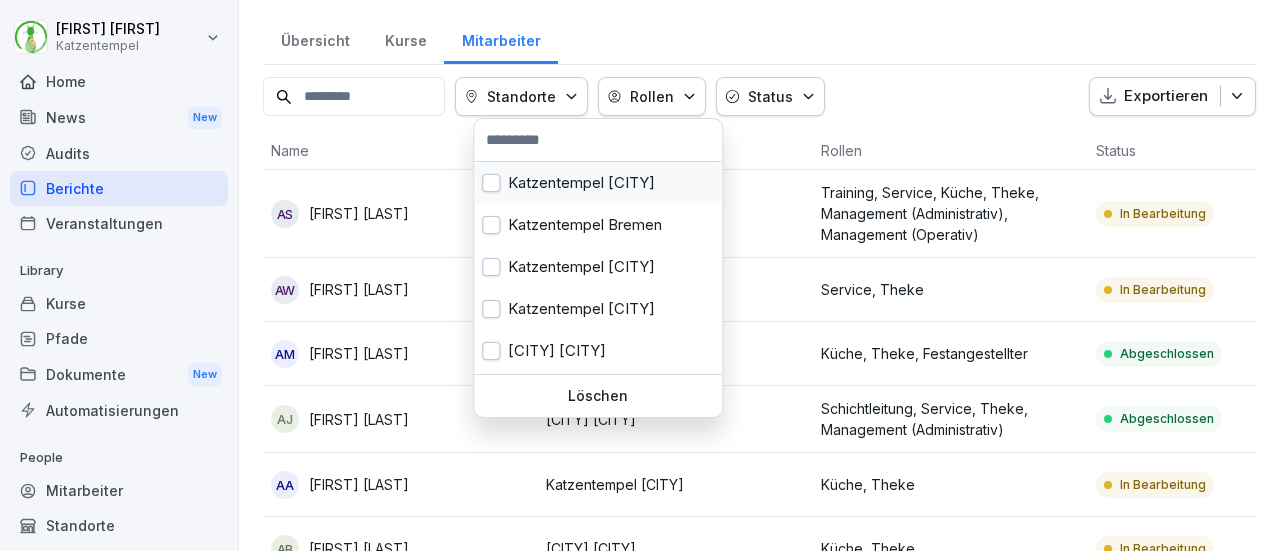 click at bounding box center [491, 183] 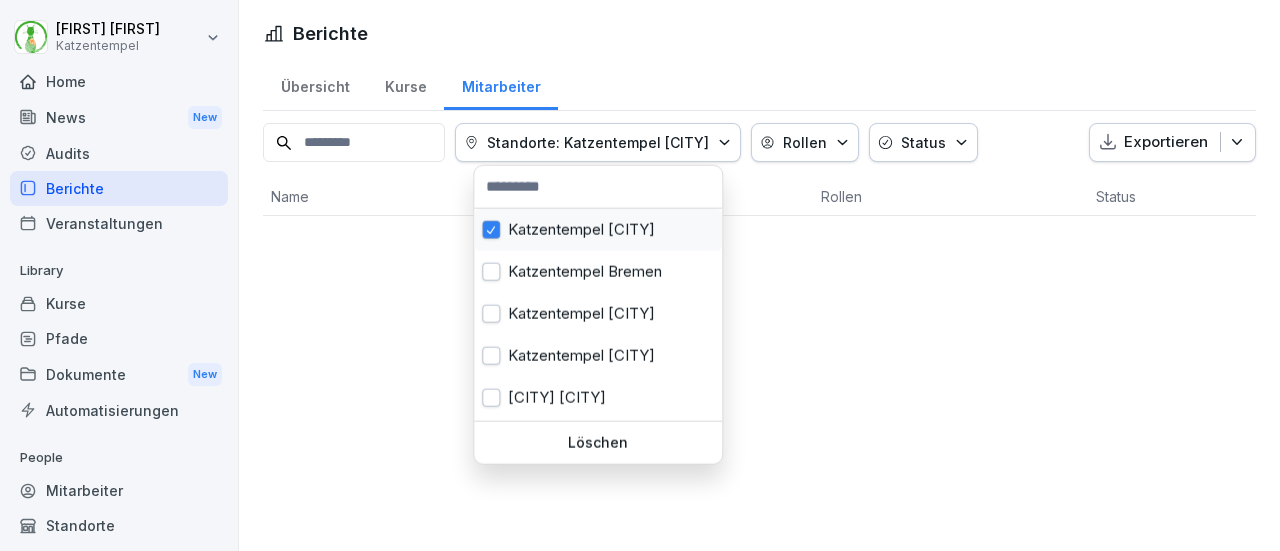 scroll, scrollTop: 0, scrollLeft: 0, axis: both 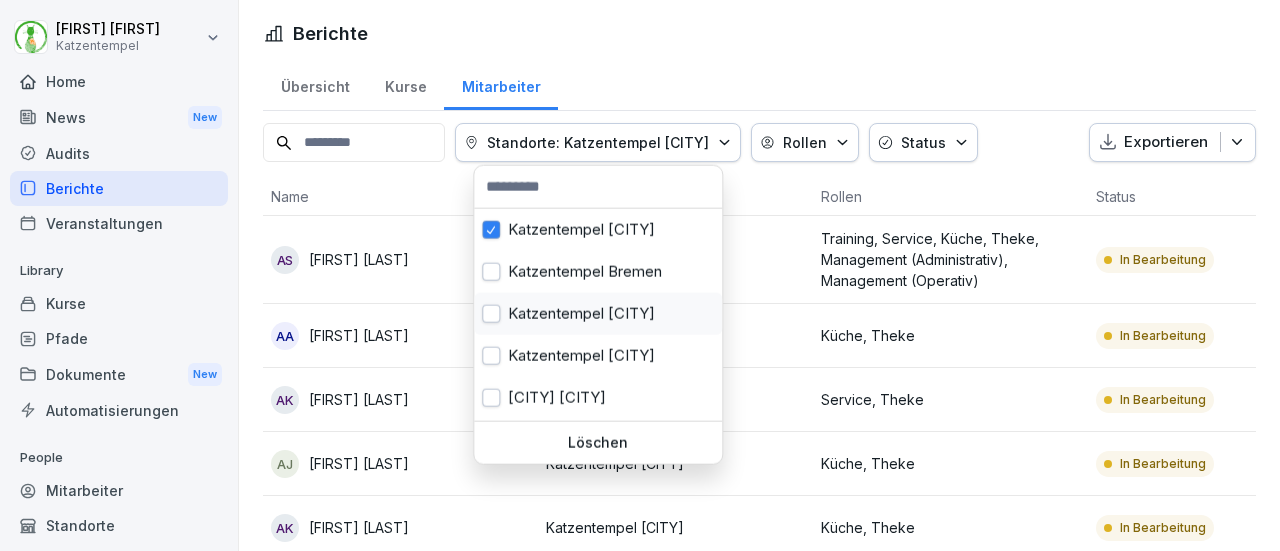 click at bounding box center (491, 314) 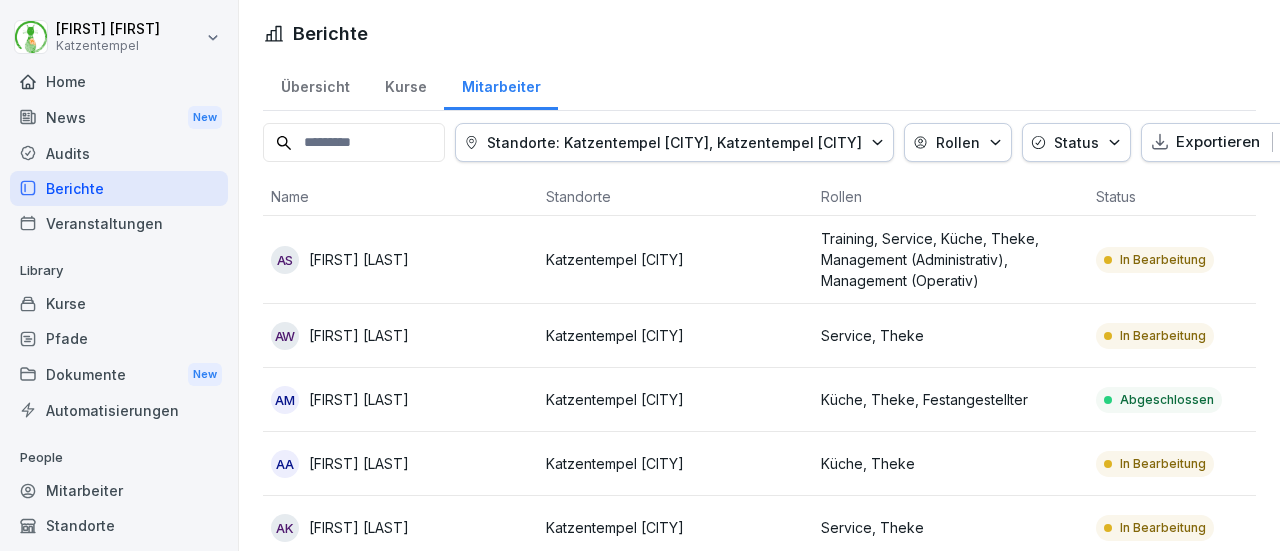 click on "Guillermo   Barona Katzentempel Home News New Audits Berichte Veranstaltungen Library Kurse Pfade Dokumente New Automatisierungen People Mitarbeiter Standorte Support Einstellungen Berichte Übersicht Kurse Mitarbeiter Standorte: Katzentempel Berlin-Mitte, Katzentempel Heidelberg Rollen Status Exportieren Name Standorte Rollen Status Fortschritt AS Alexander Stampf Katzentempel Berlin-Mitte Training, Service, Küche, Theke, Management (Administrativ), Management (Operativ) In Bearbeitung 9 % AW Alina Wehrle Katzentempel Heidelberg Service, Theke In Bearbeitung 21 % AM Amanda Moreno Katzentempel Heidelberg Küche, Theke, Festangestellter Abgeschlossen 100 % AA Anandhu Kulanjikompil Anil Katzentempel Berlin-Mitte Küche, Theke In Bearbeitung 60 % AK Anna-Sophie Kohn Katzentempel Berlin-Mitte Service, Theke In Bearbeitung 87 % AJ Ans Jose Katzentempel Berlin-Mitte Küche, Theke In Bearbeitung 64 % AK Assad Khurshid Katzentempel Berlin-Mitte Küche, Theke In Bearbeitung 60 % BK Beate Künzer In Bearbeitung 82 % %" at bounding box center [640, 275] 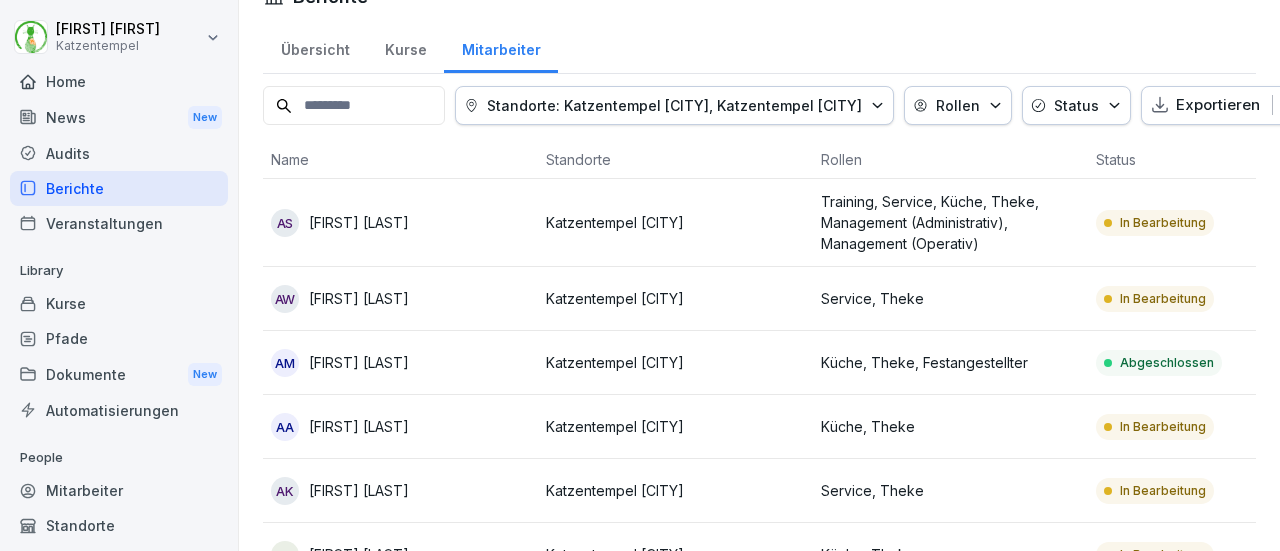 scroll, scrollTop: 38, scrollLeft: 0, axis: vertical 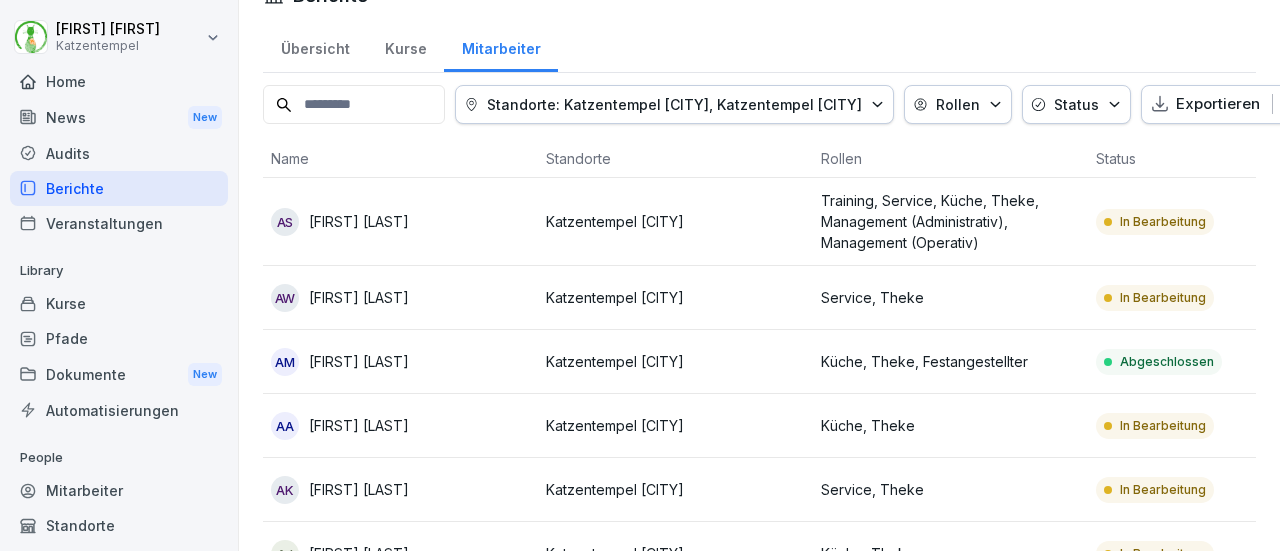 click on "Katzentempel [CITY]" at bounding box center (675, 361) 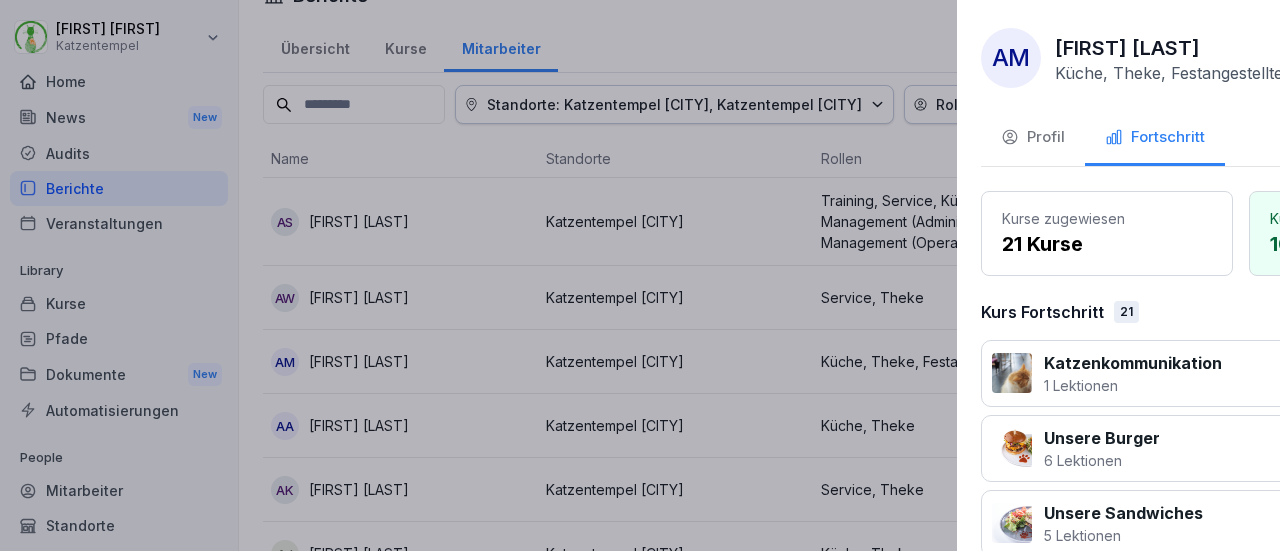 click at bounding box center [640, 275] 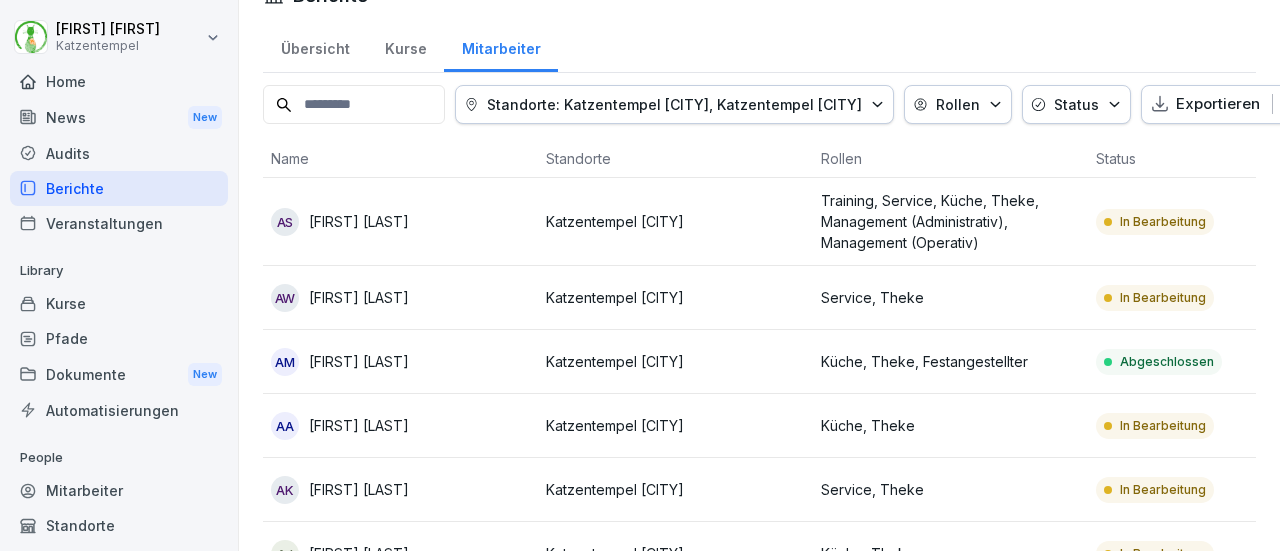 click on "Katzentempel [CITY]" at bounding box center (675, 297) 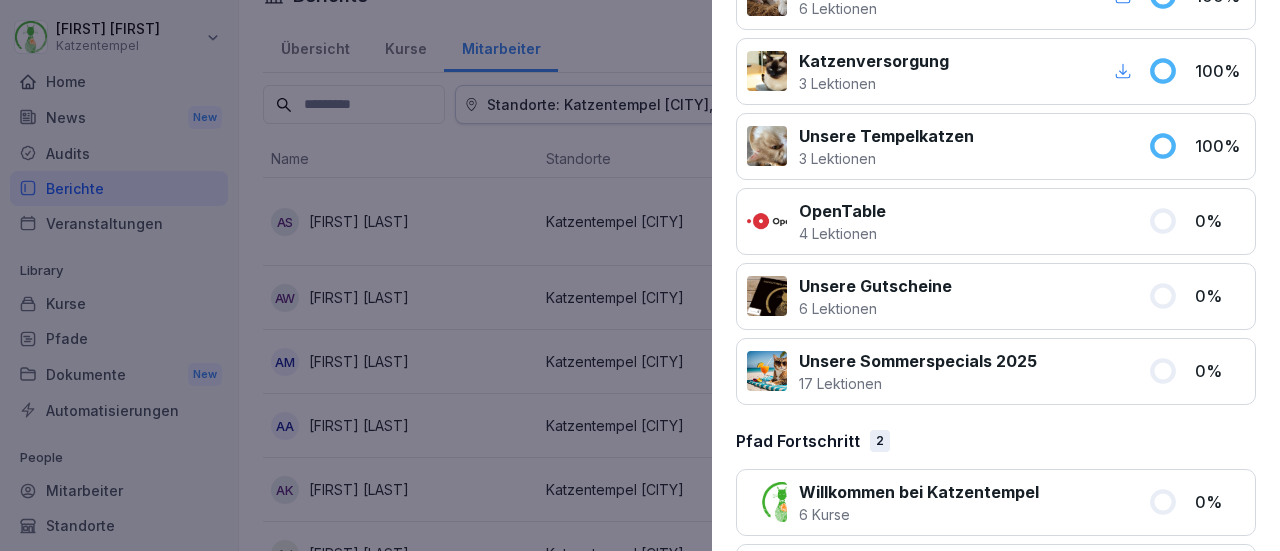 scroll, scrollTop: 1795, scrollLeft: 0, axis: vertical 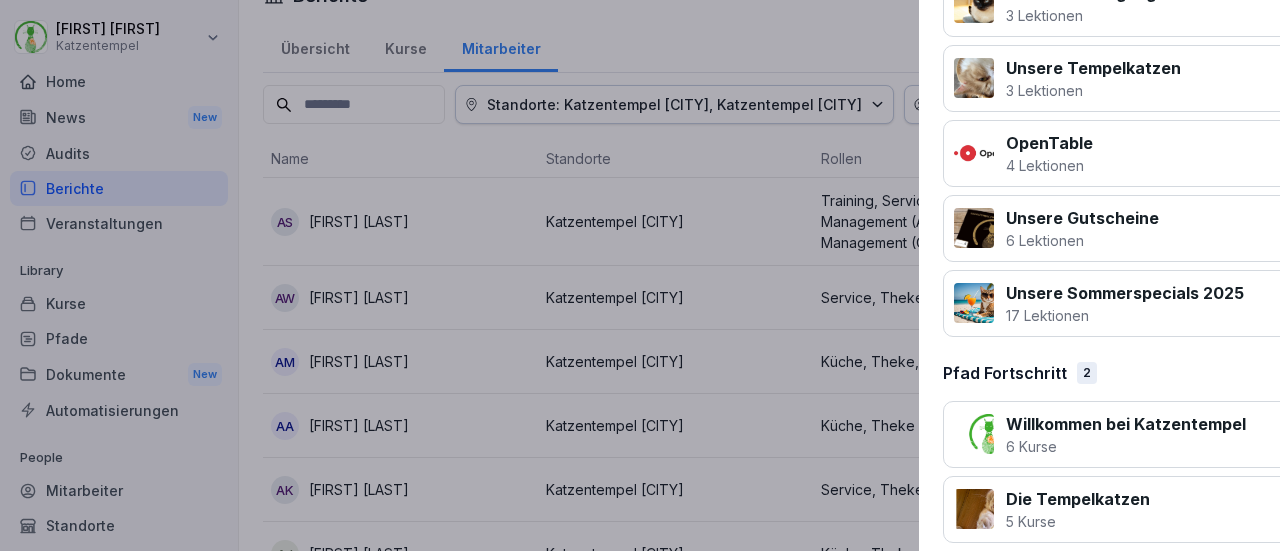 click at bounding box center (640, 275) 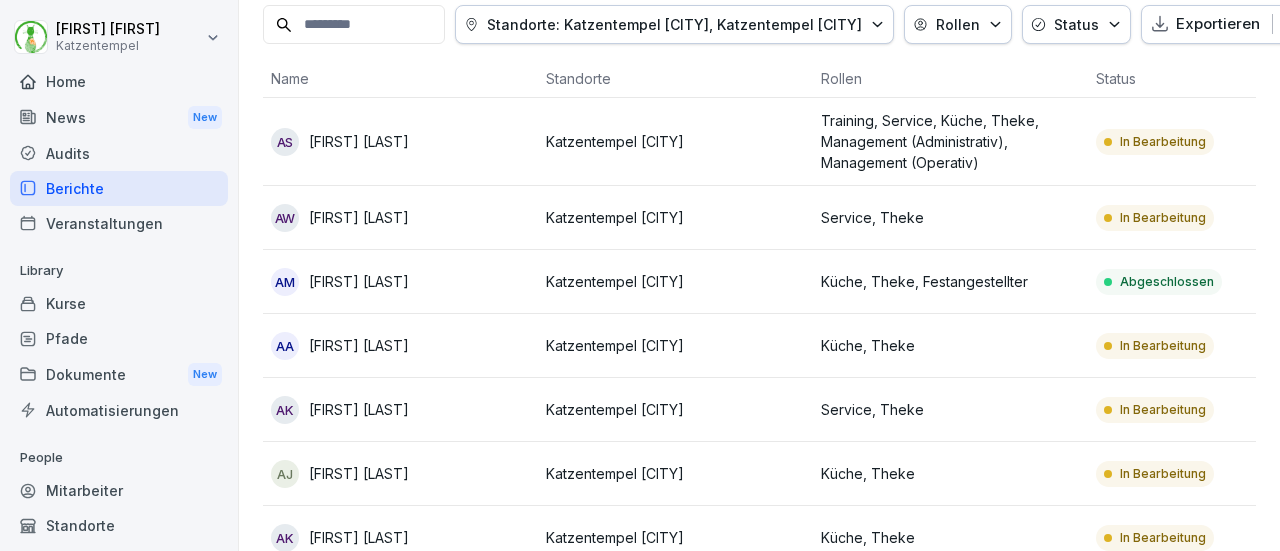 scroll, scrollTop: 125, scrollLeft: 0, axis: vertical 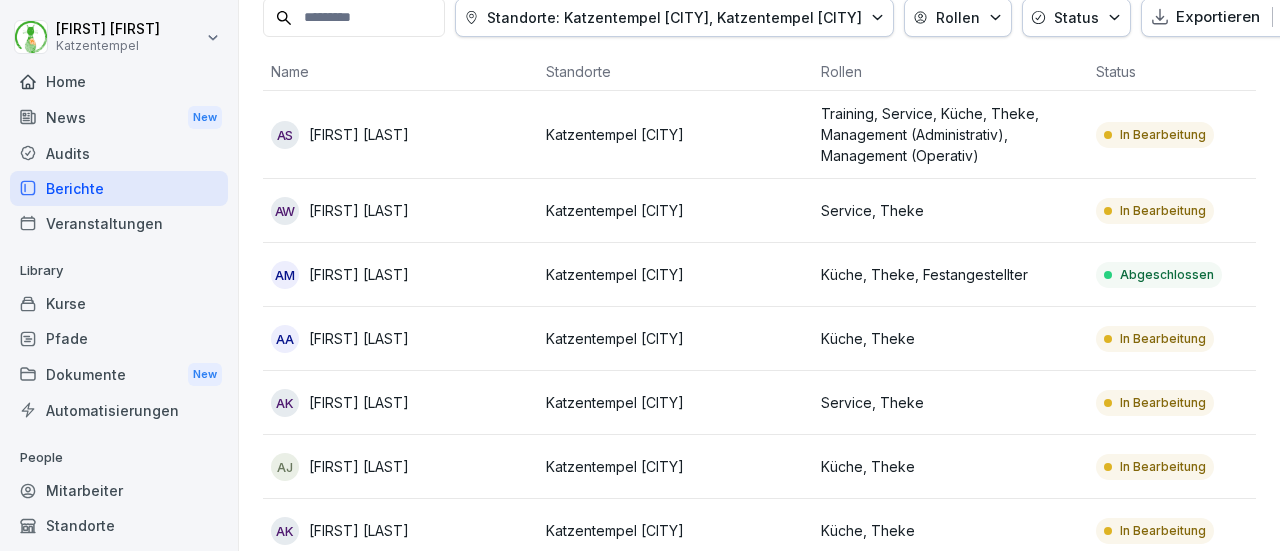 click on "Katzentempel [CITY]" at bounding box center (675, 274) 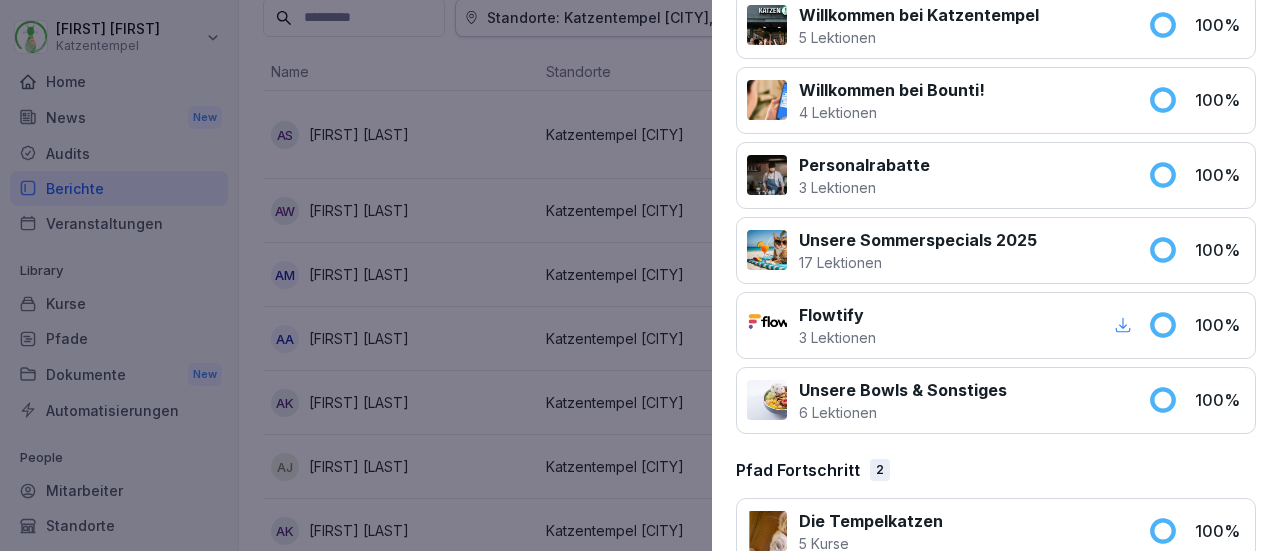 scroll, scrollTop: 1572, scrollLeft: 0, axis: vertical 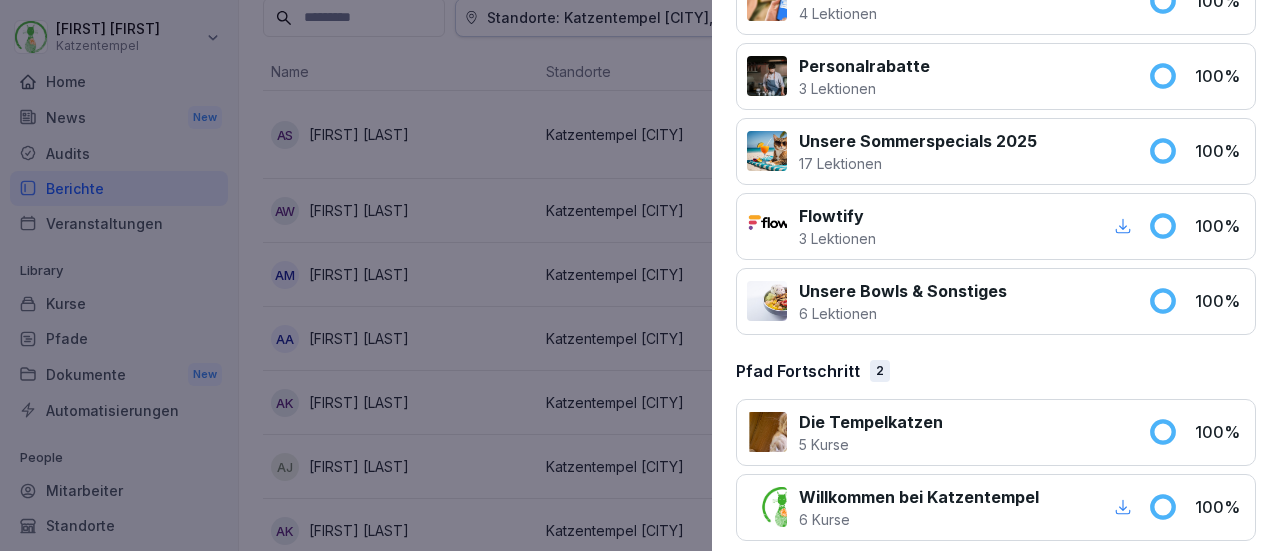 click at bounding box center [640, 275] 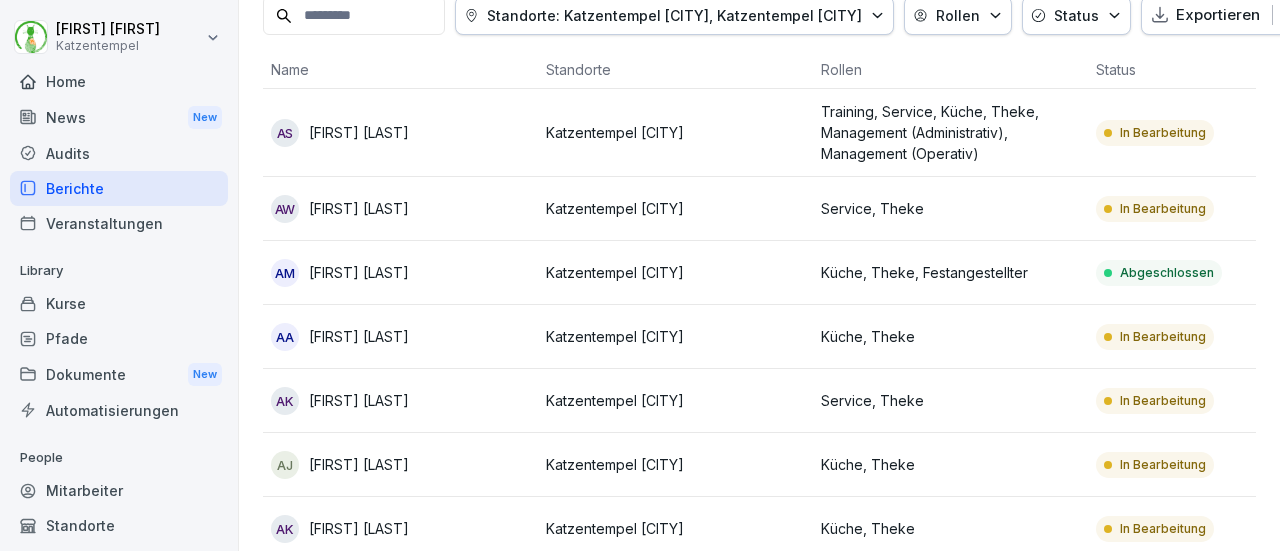 scroll, scrollTop: 128, scrollLeft: 0, axis: vertical 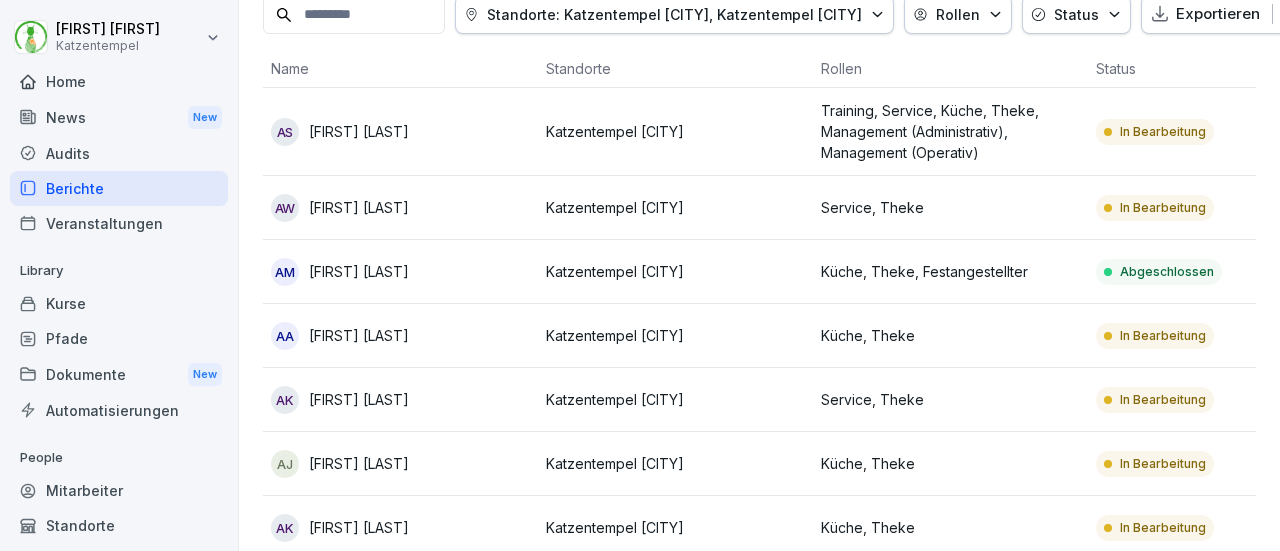 click on "Katzentempel Berlin-Mitte" at bounding box center (675, 335) 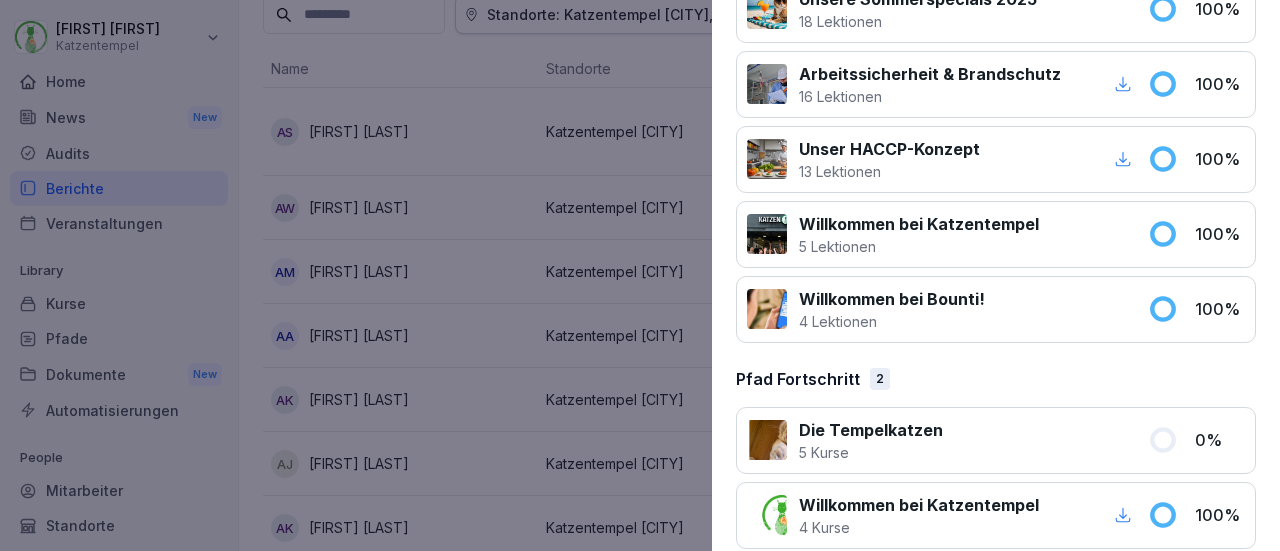 scroll, scrollTop: 1795, scrollLeft: 0, axis: vertical 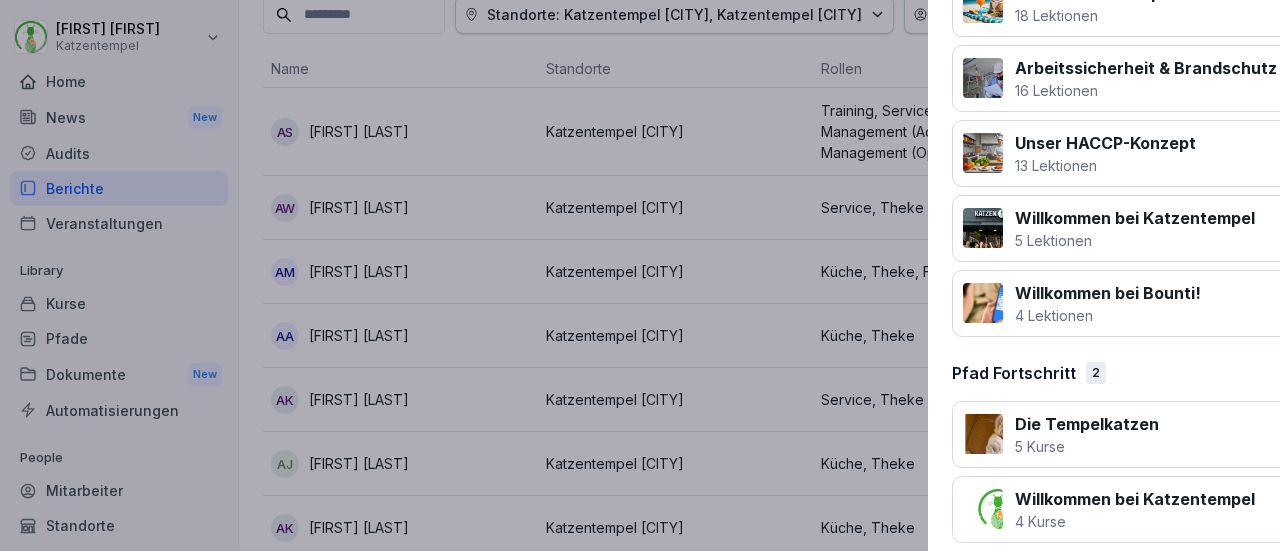 click at bounding box center [640, 275] 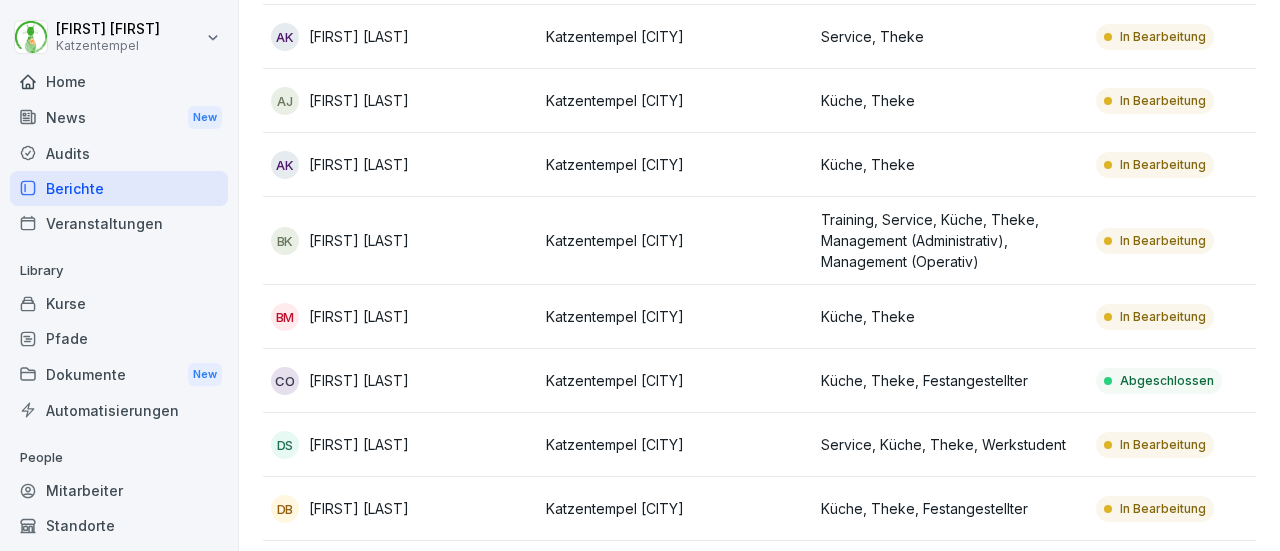 scroll, scrollTop: 492, scrollLeft: 0, axis: vertical 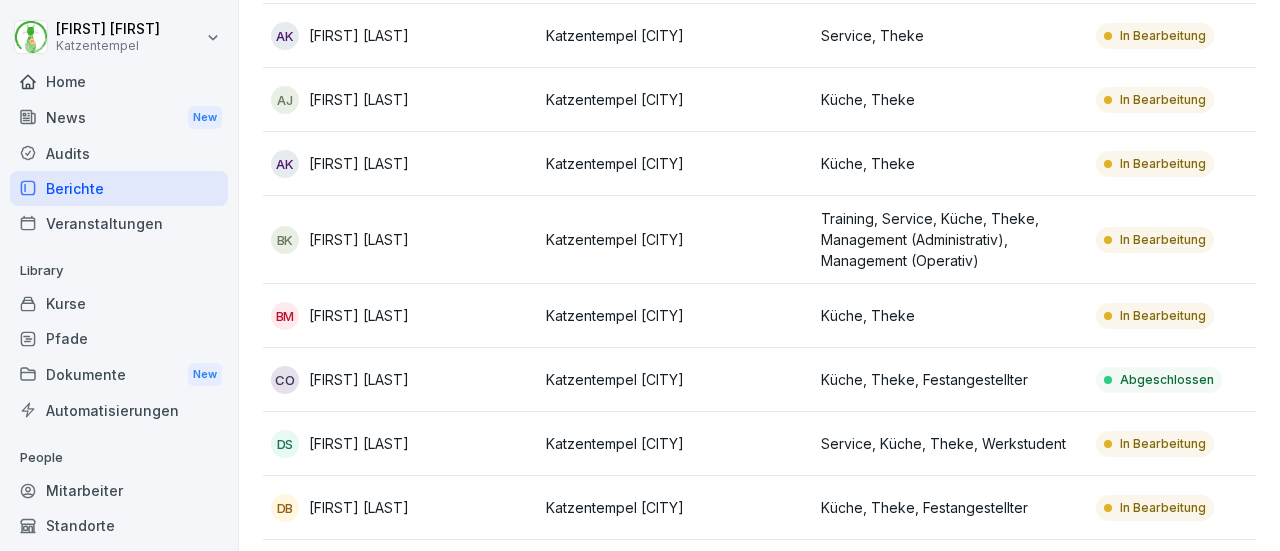 click on "Katzentempel [CITY]" at bounding box center [675, 239] 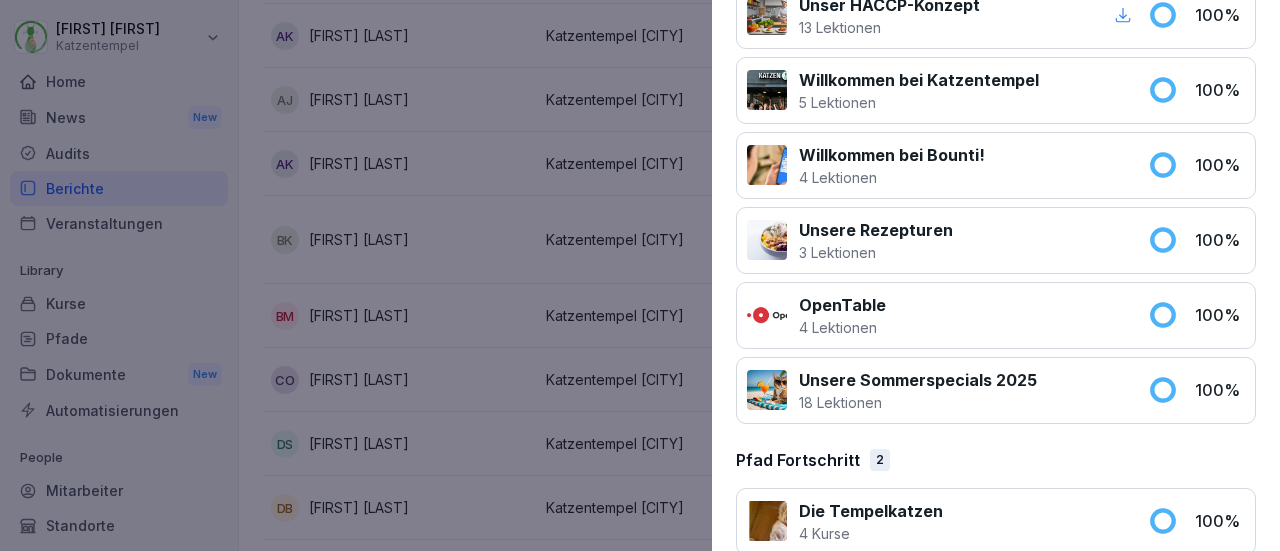 scroll, scrollTop: 2251, scrollLeft: 0, axis: vertical 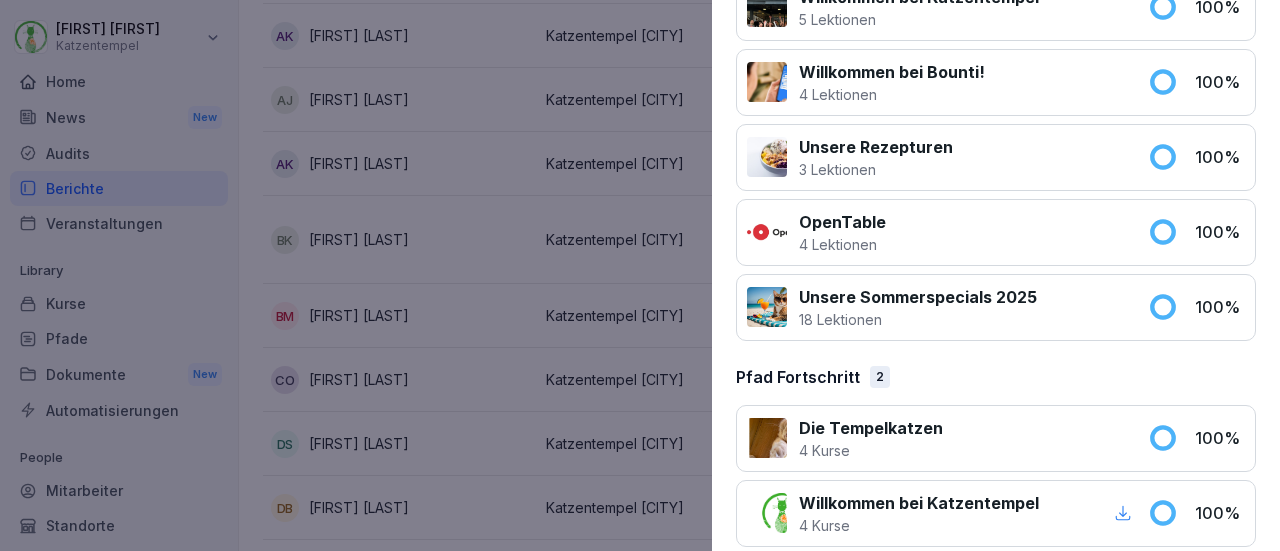 click at bounding box center (640, 275) 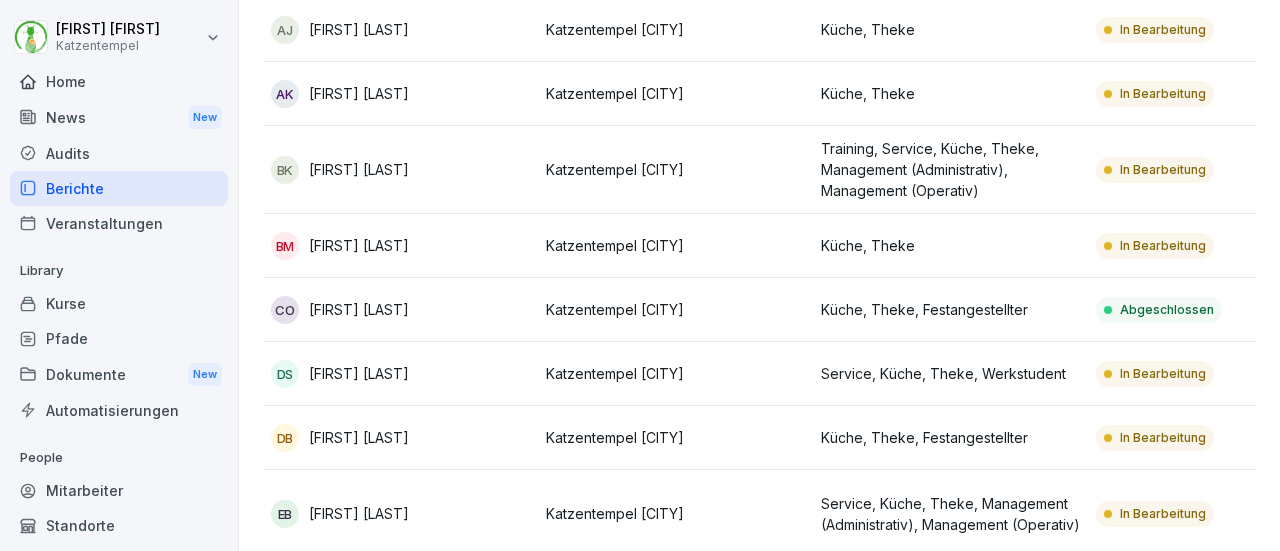 scroll, scrollTop: 552, scrollLeft: 0, axis: vertical 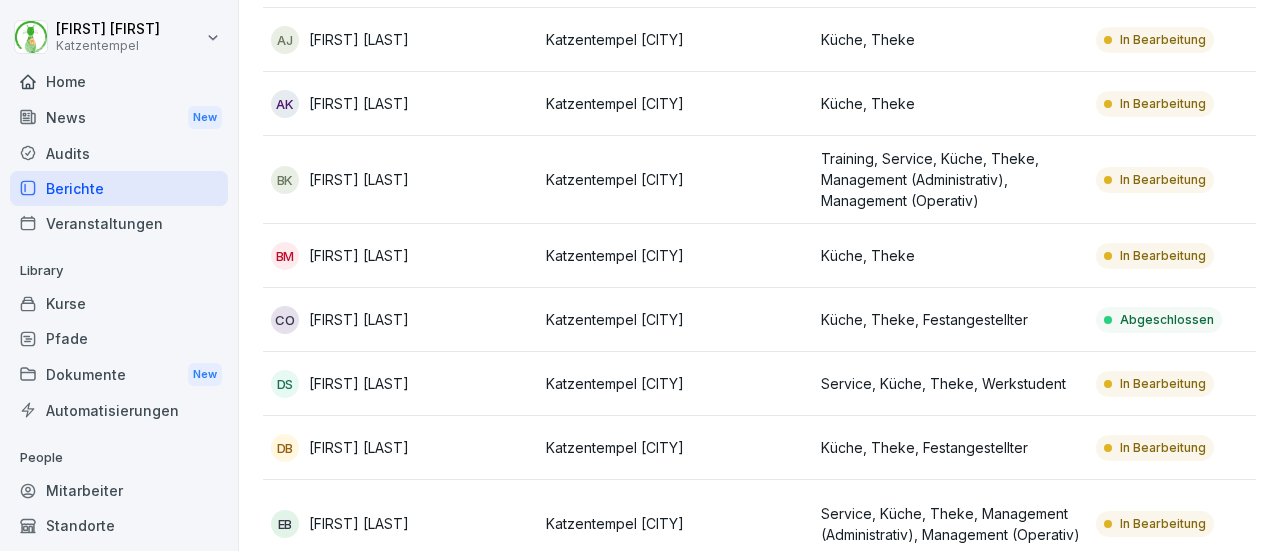 click on "Katzentempel [CITY]" at bounding box center (675, 384) 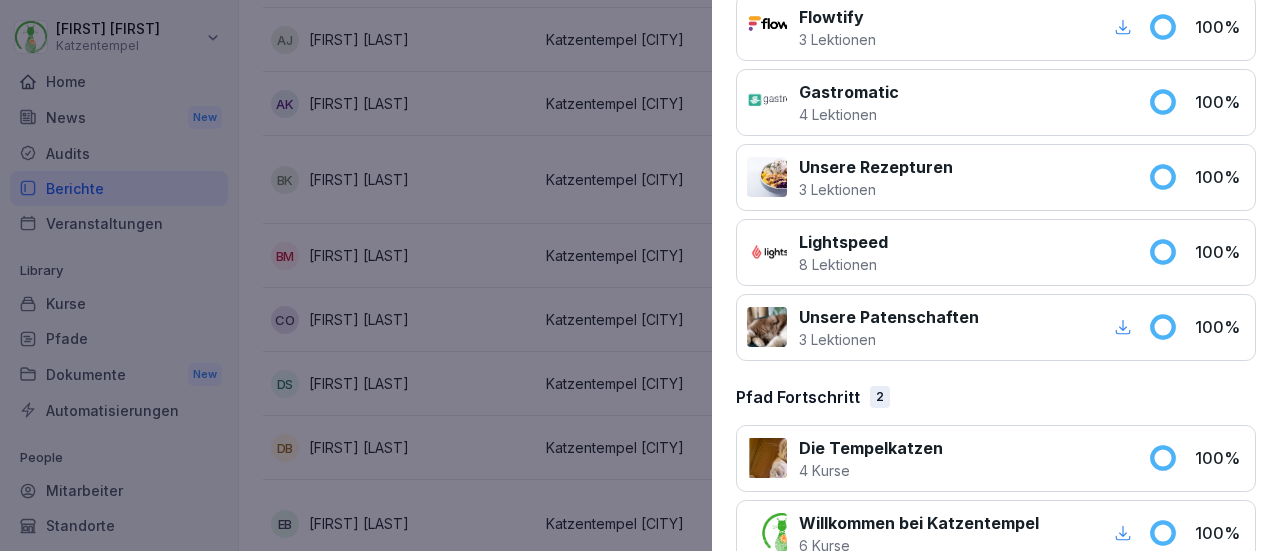 scroll, scrollTop: 2092, scrollLeft: 0, axis: vertical 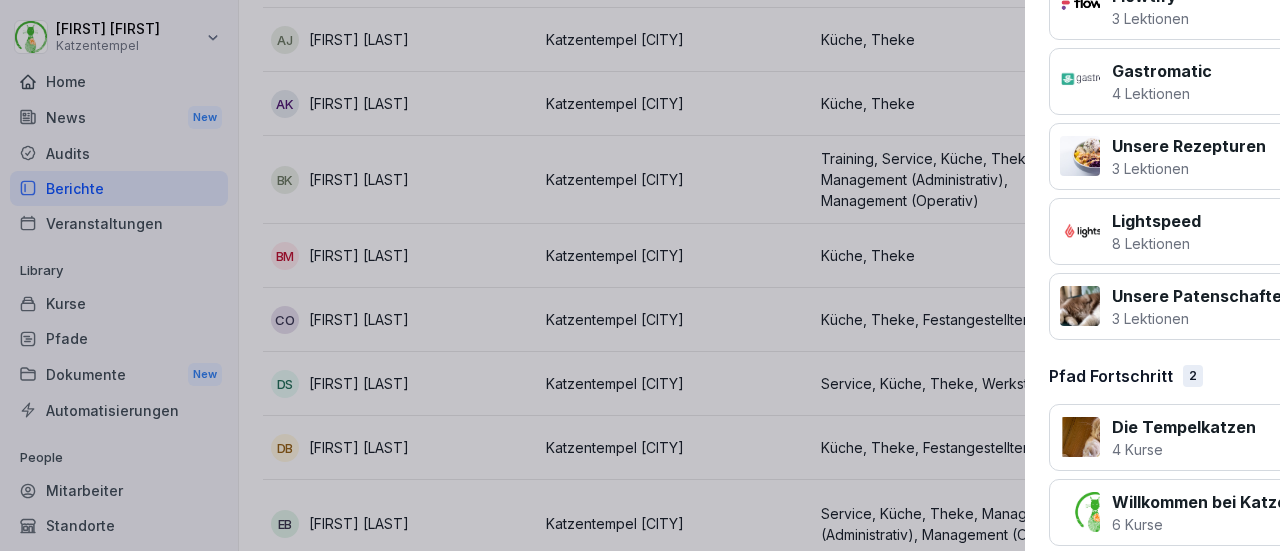 click at bounding box center (640, 275) 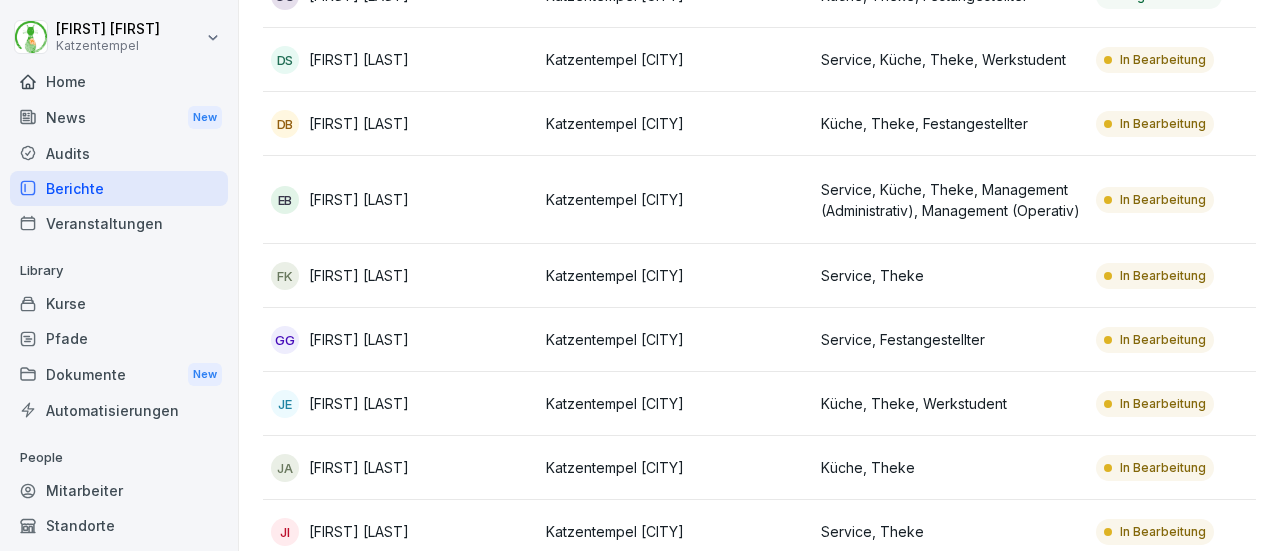 scroll, scrollTop: 867, scrollLeft: 0, axis: vertical 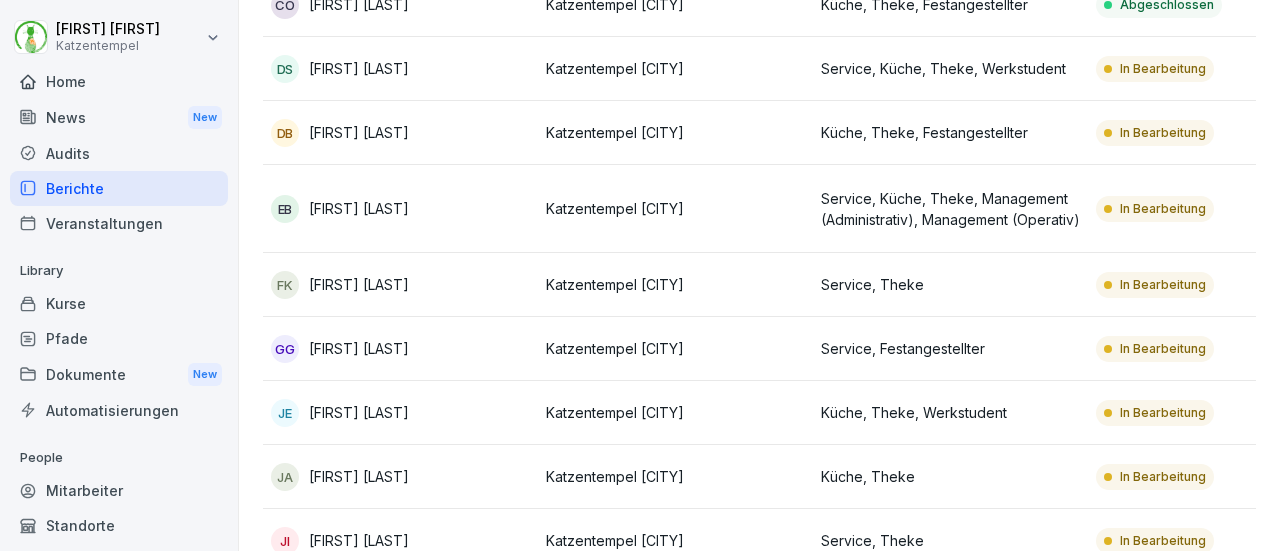 click on "Katzentempel Berlin-Mitte" at bounding box center [675, 209] 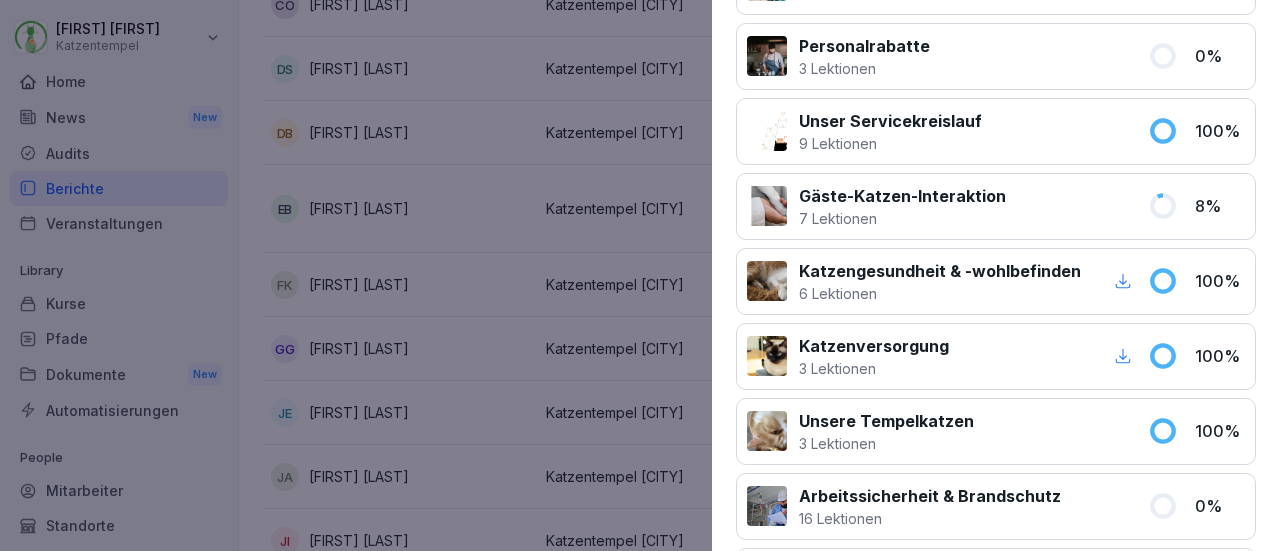 scroll, scrollTop: 1537, scrollLeft: 0, axis: vertical 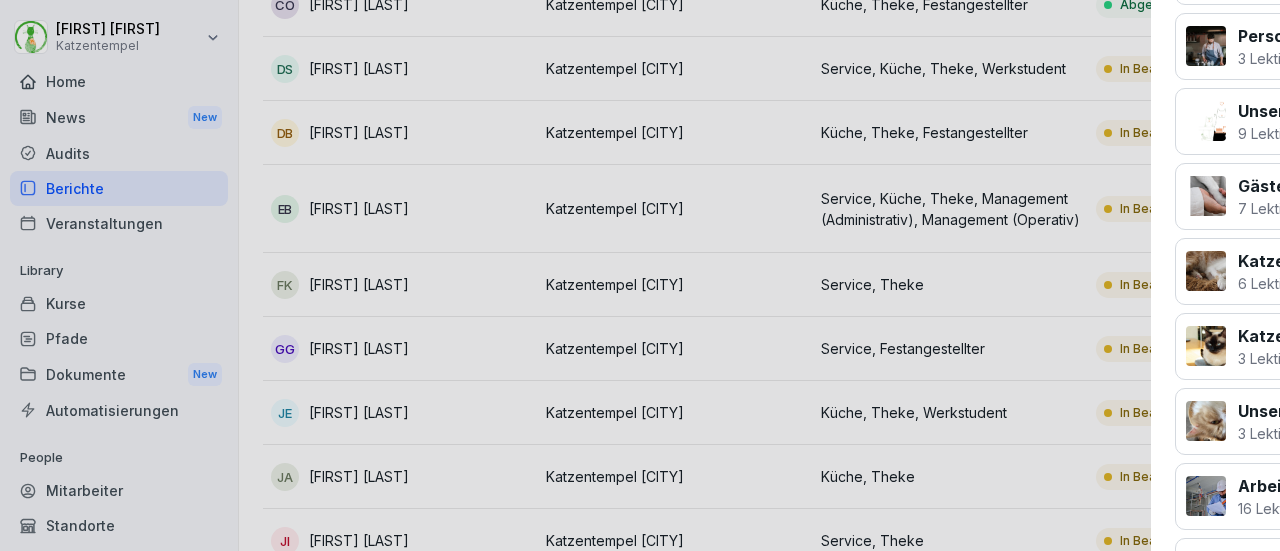 click at bounding box center [640, 275] 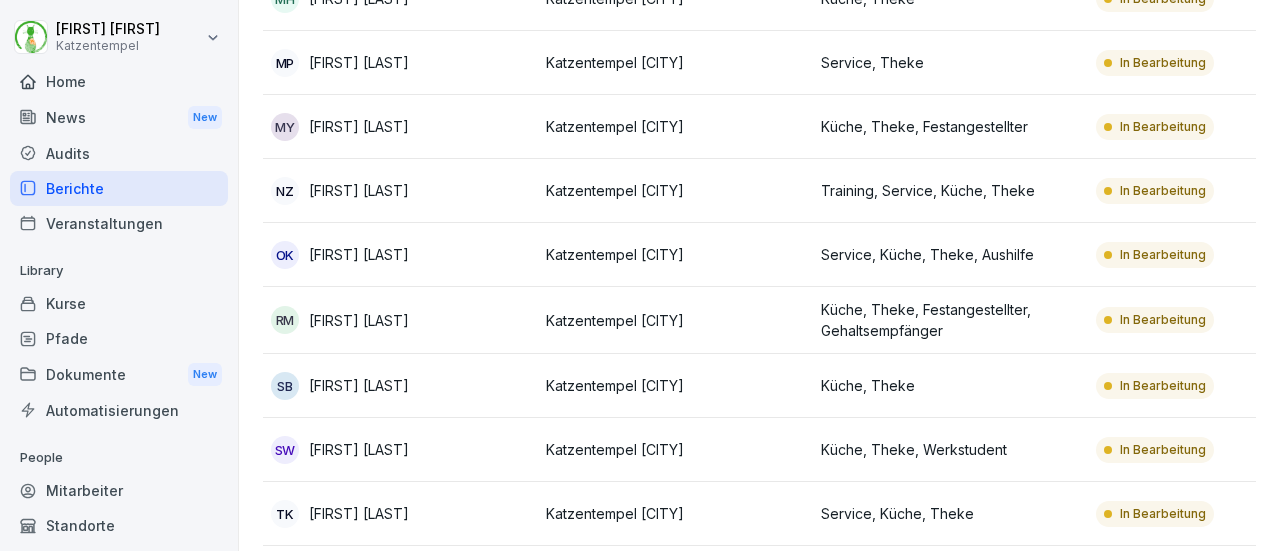 scroll, scrollTop: 2160, scrollLeft: 0, axis: vertical 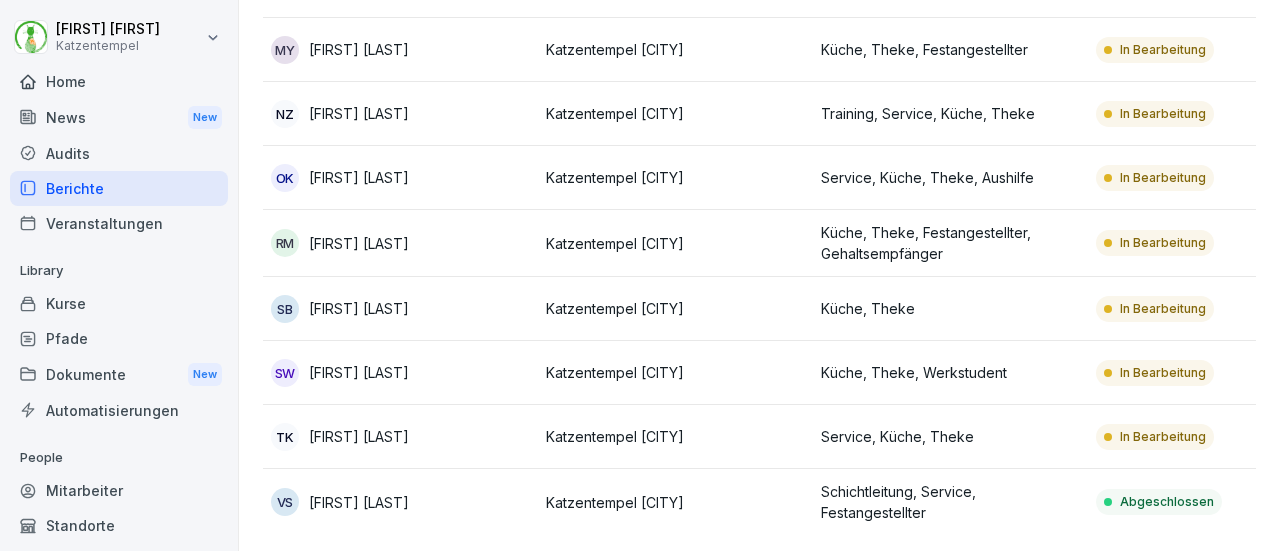 click on "Katzentempel [CITY]" at bounding box center [675, 502] 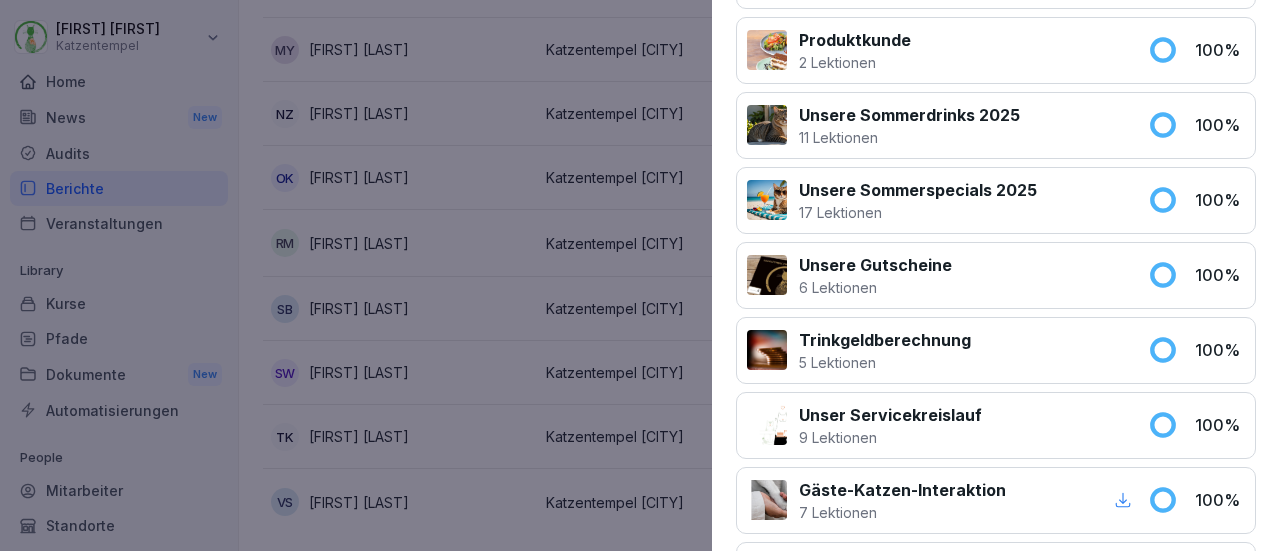 scroll, scrollTop: 558, scrollLeft: 0, axis: vertical 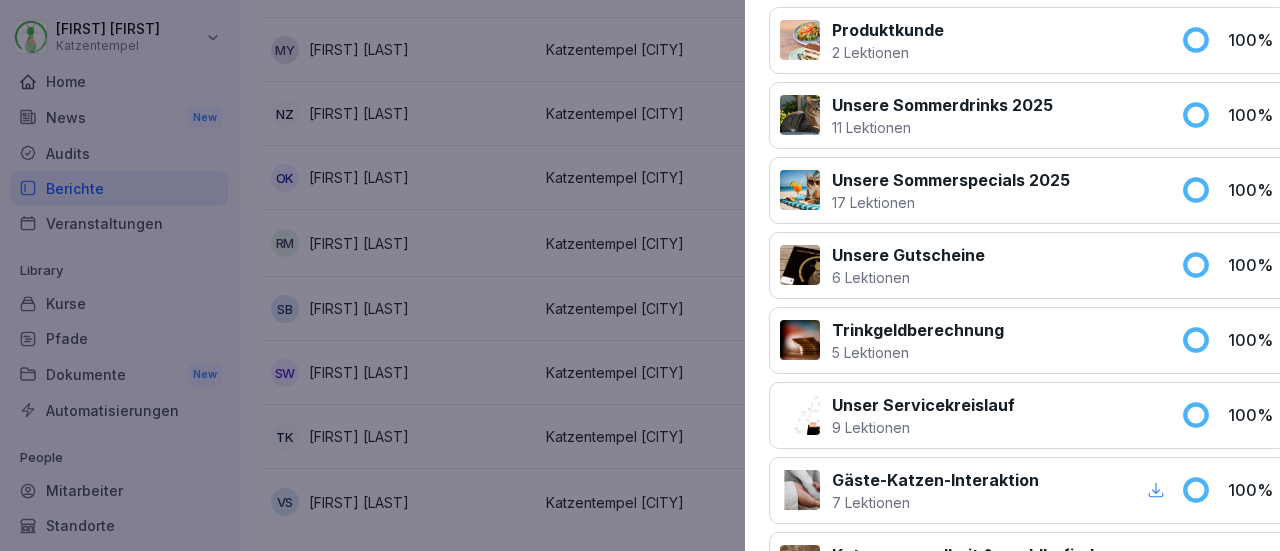 click at bounding box center [640, 275] 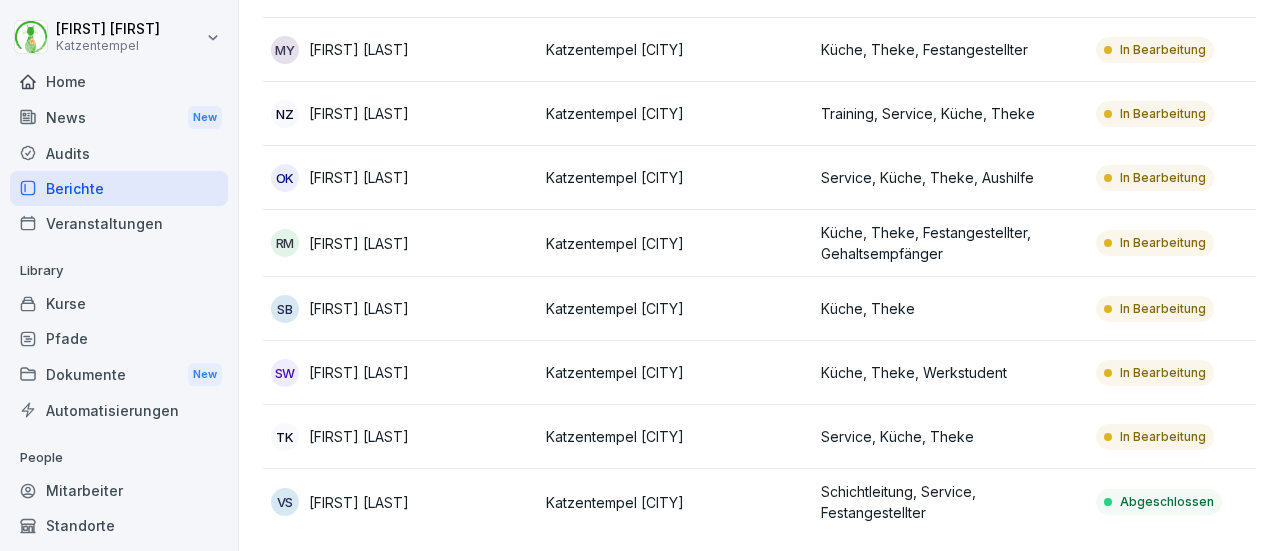 scroll, scrollTop: 92, scrollLeft: 0, axis: vertical 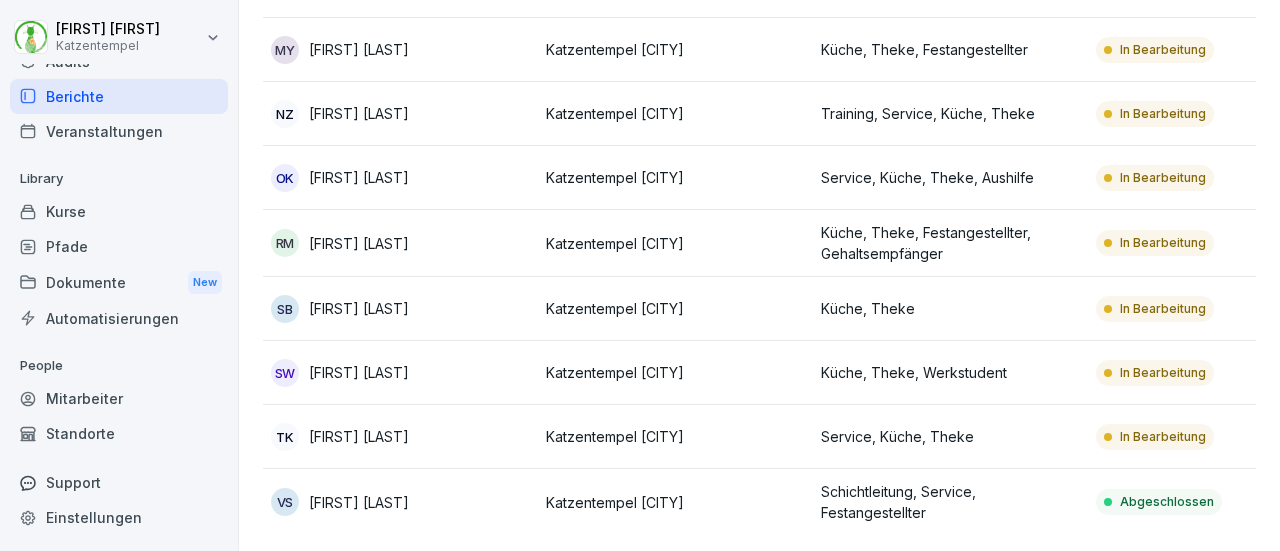 click on "Mitarbeiter" at bounding box center (119, 398) 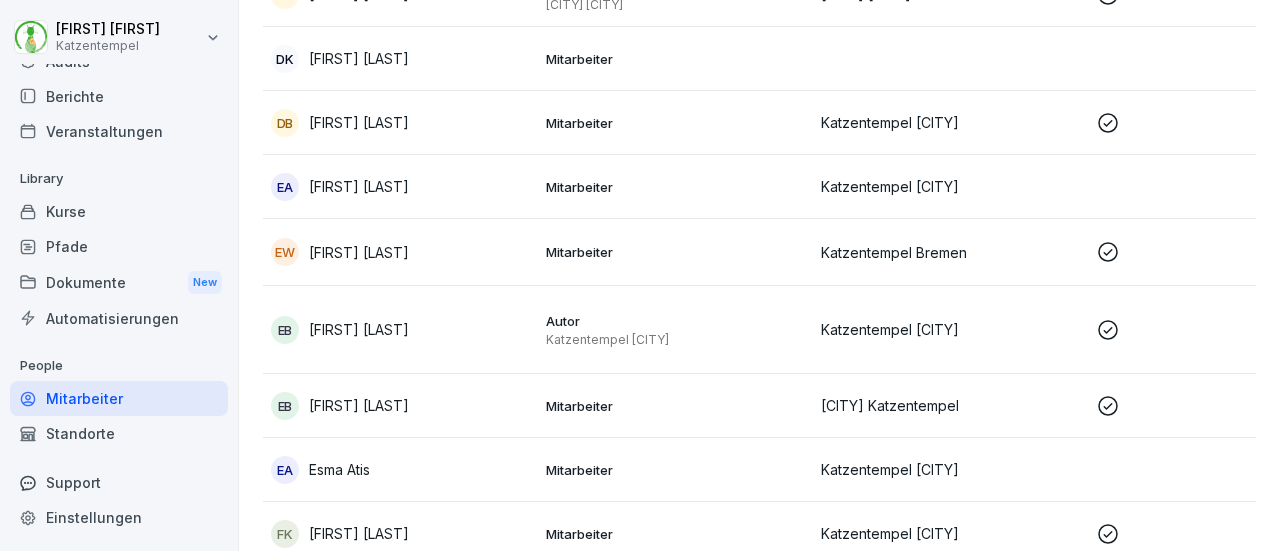 scroll, scrollTop: 20, scrollLeft: 0, axis: vertical 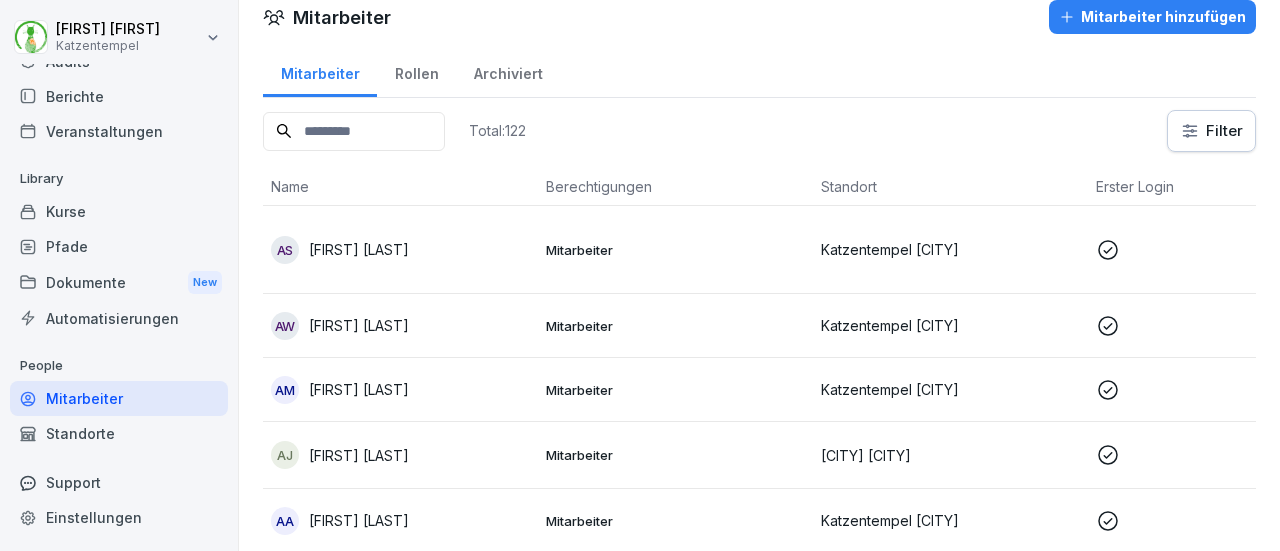 click on "Rollen" at bounding box center [416, 71] 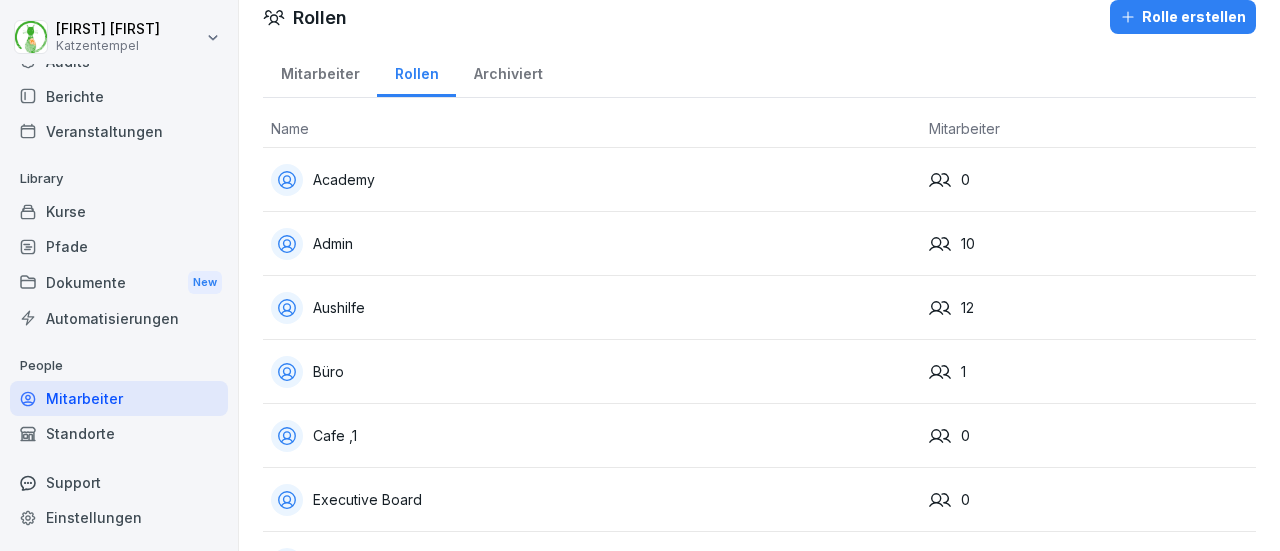 click on "Admin" at bounding box center (592, 244) 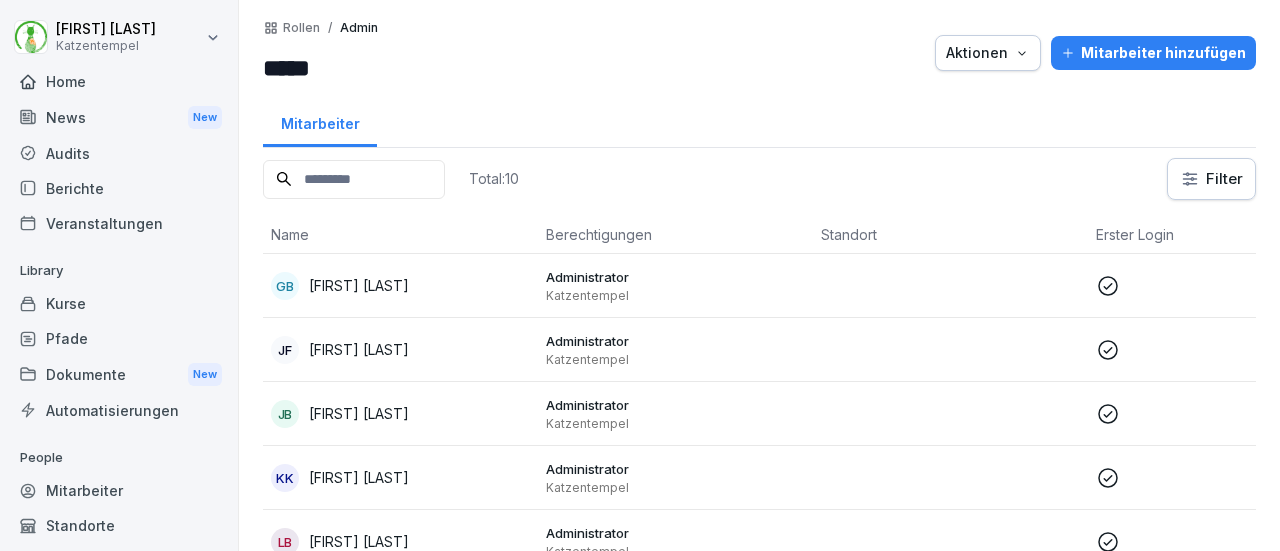 scroll, scrollTop: 0, scrollLeft: 0, axis: both 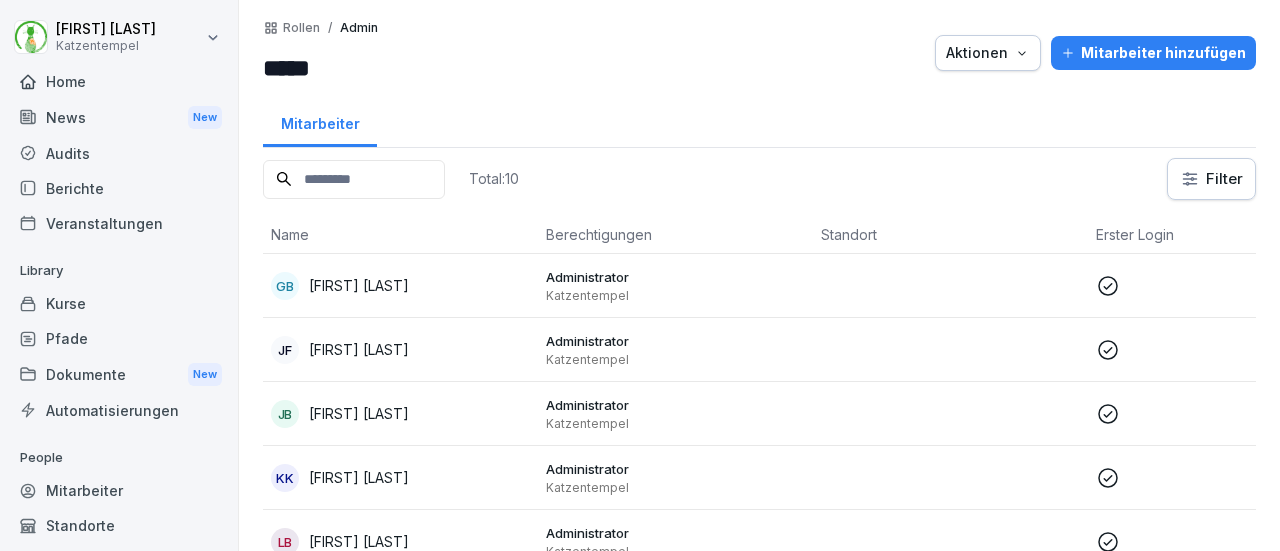 click on "Rollen" at bounding box center (301, 28) 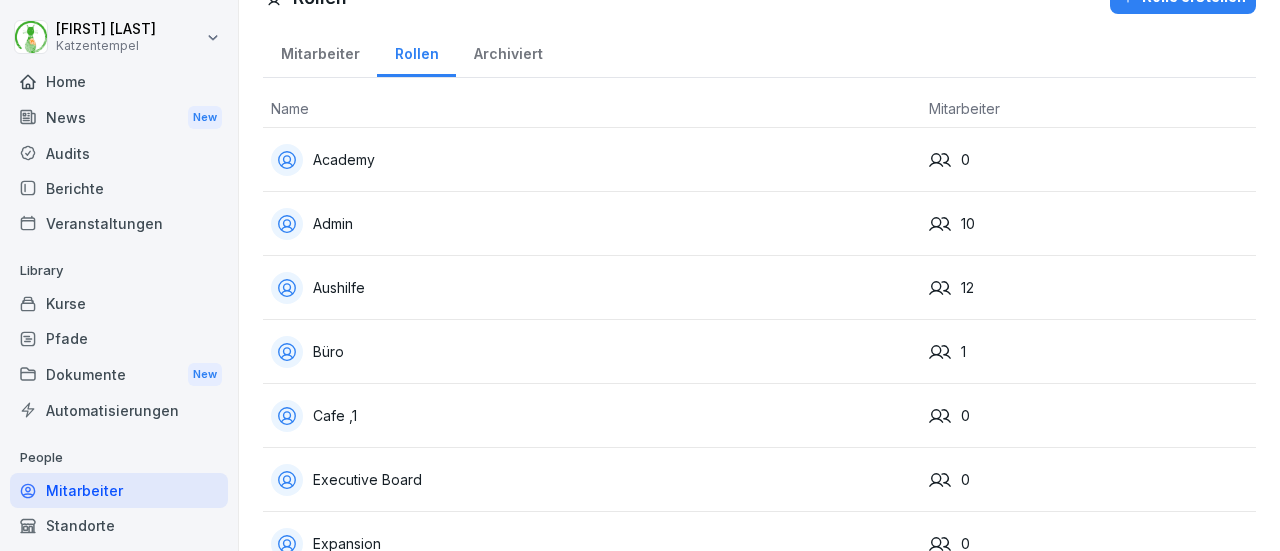 scroll, scrollTop: 43, scrollLeft: 0, axis: vertical 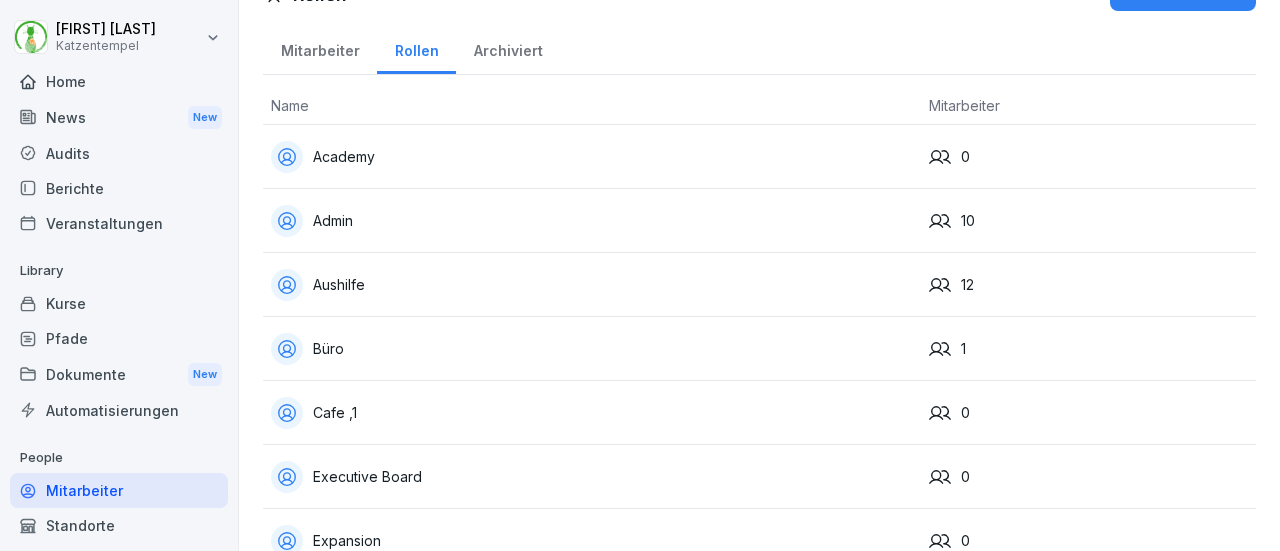 click on "Aushilfe" at bounding box center [592, 285] 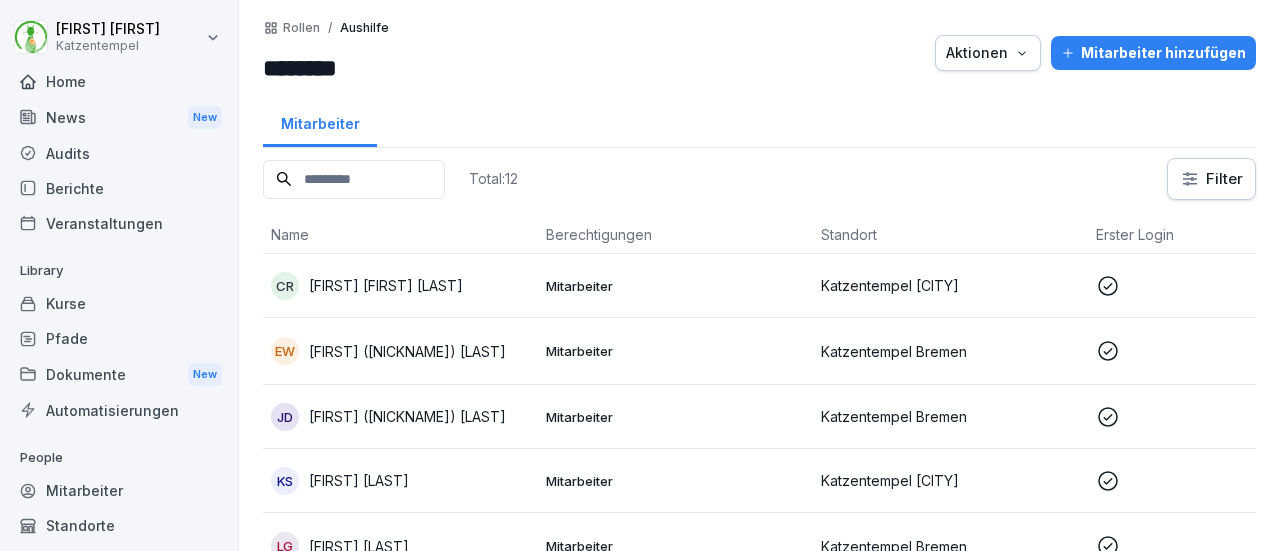 scroll, scrollTop: 0, scrollLeft: 0, axis: both 